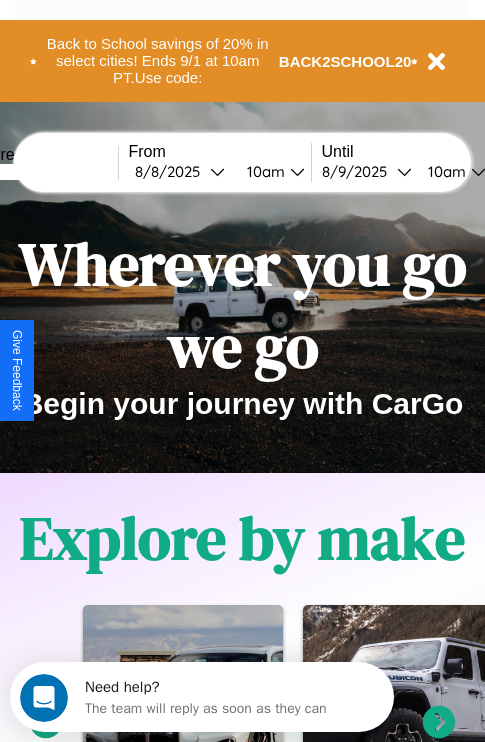 scroll, scrollTop: 0, scrollLeft: 0, axis: both 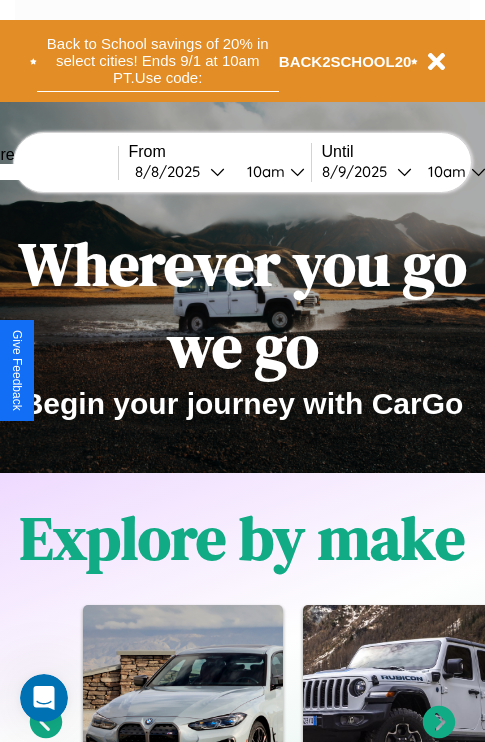click on "Back to School savings of 20% in select cities! Ends 9/1 at 10am PT.  Use code:" at bounding box center (158, 61) 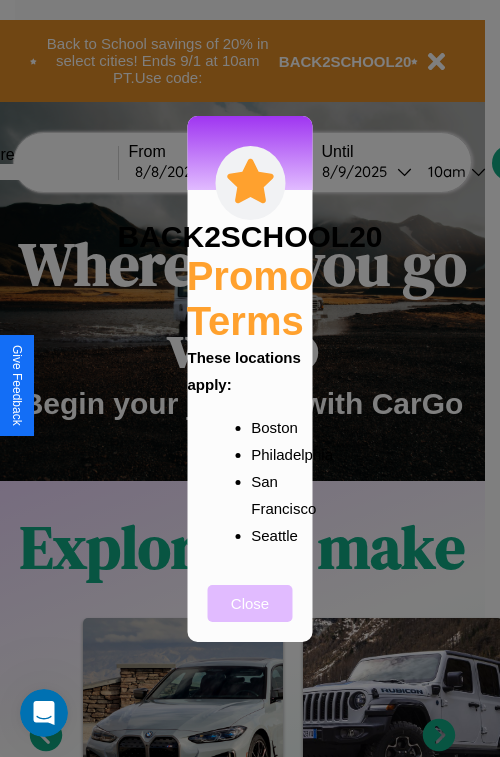 click on "Close" at bounding box center [250, 603] 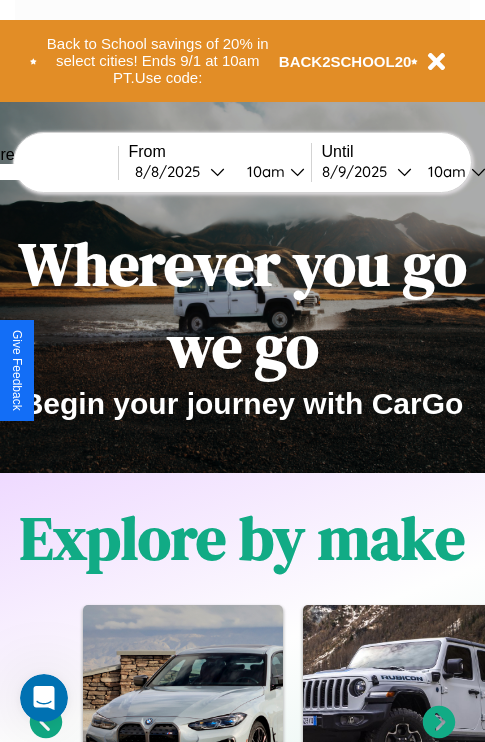click at bounding box center (43, 172) 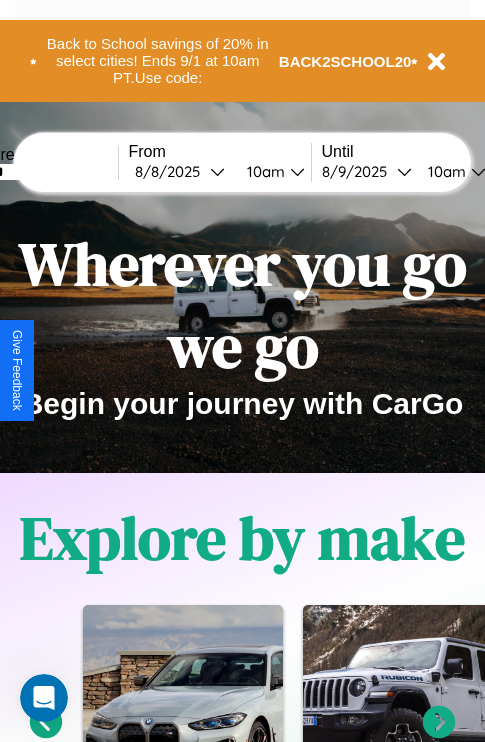 type on "******" 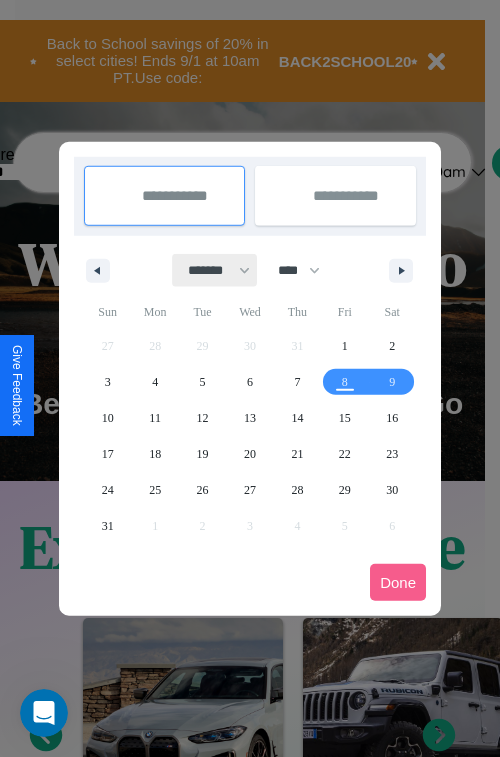 click on "******* ******** ***** ***** *** **** **** ****** ********* ******* ******** ********" at bounding box center [215, 270] 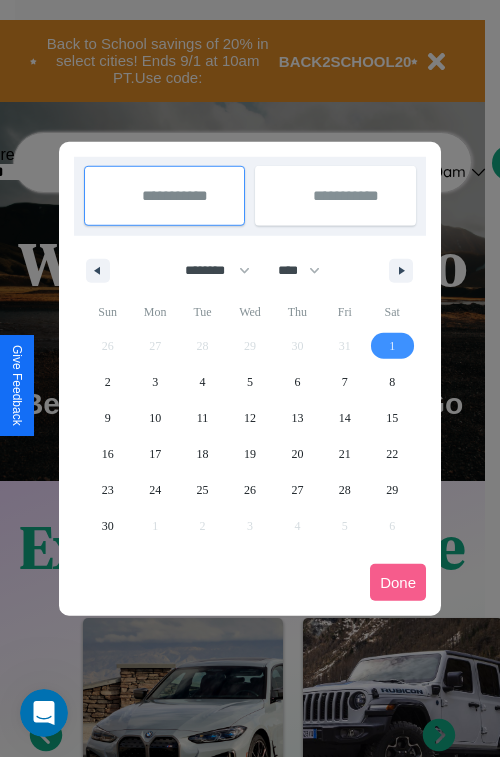 click on "1" at bounding box center (392, 346) 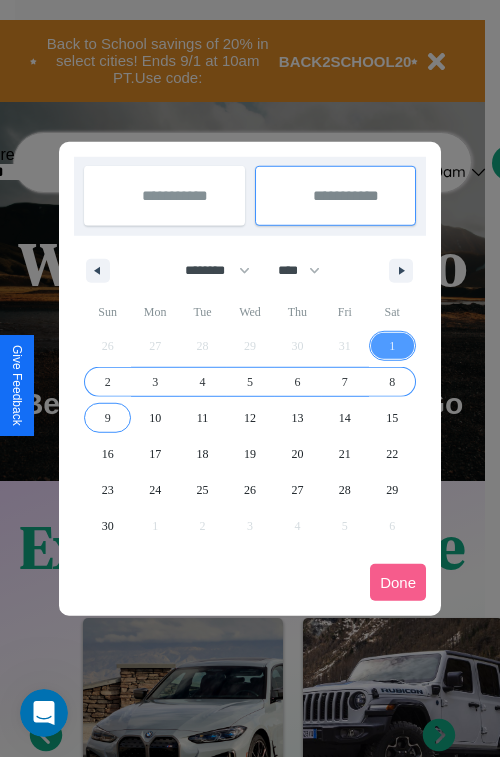 click on "9" at bounding box center (108, 418) 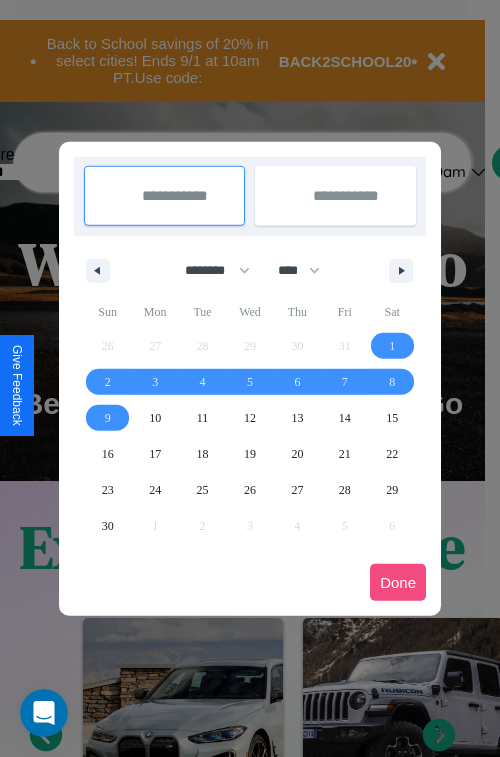 click on "Done" at bounding box center [398, 582] 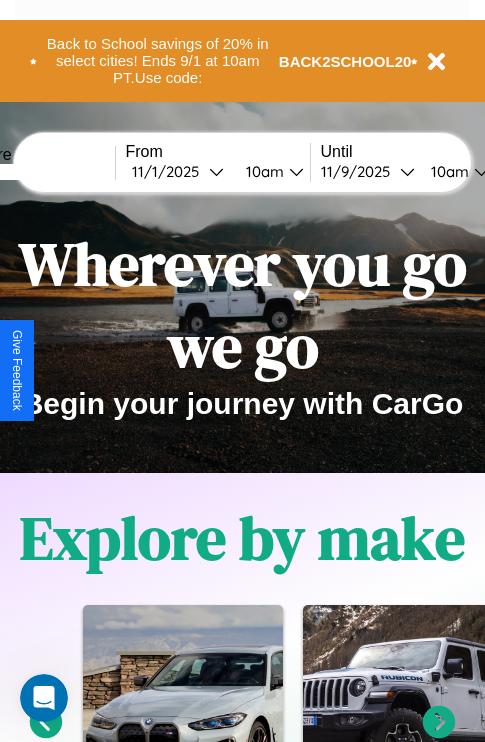 scroll, scrollTop: 0, scrollLeft: 70, axis: horizontal 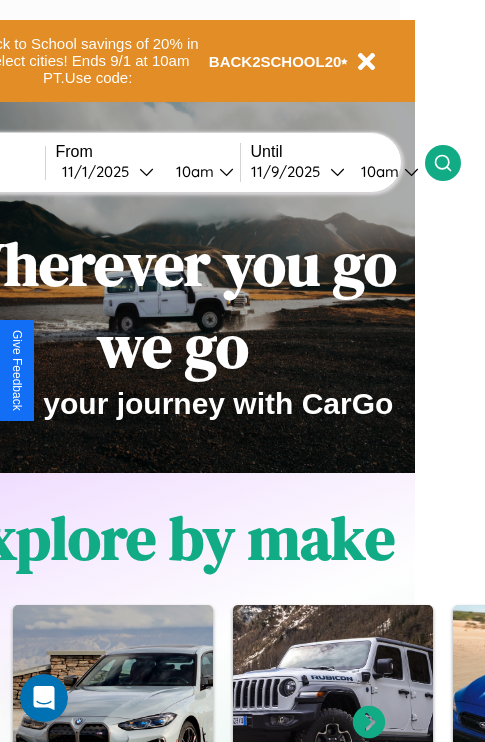 click 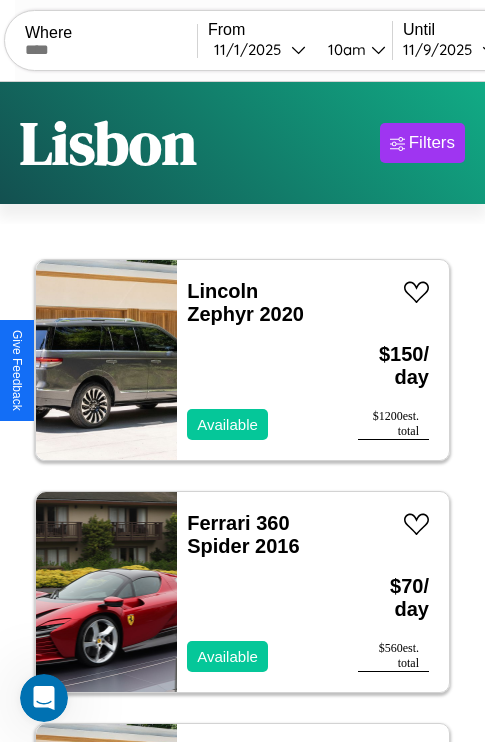 scroll, scrollTop: 95, scrollLeft: 0, axis: vertical 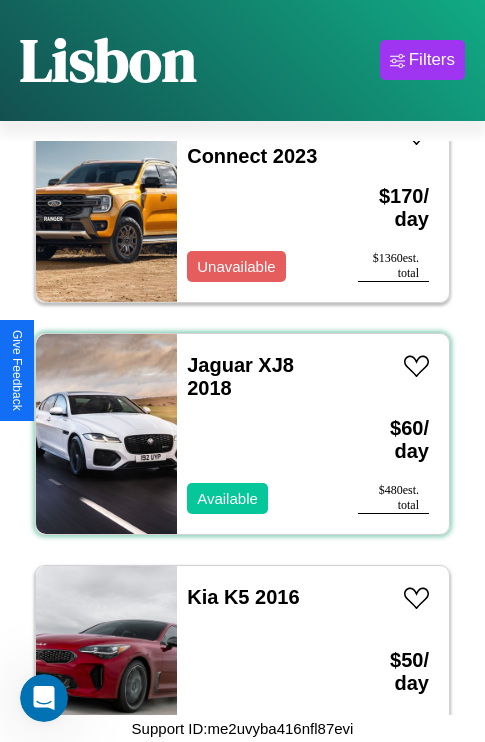 click on "Jaguar   XJ8   2018 Available" at bounding box center [257, 434] 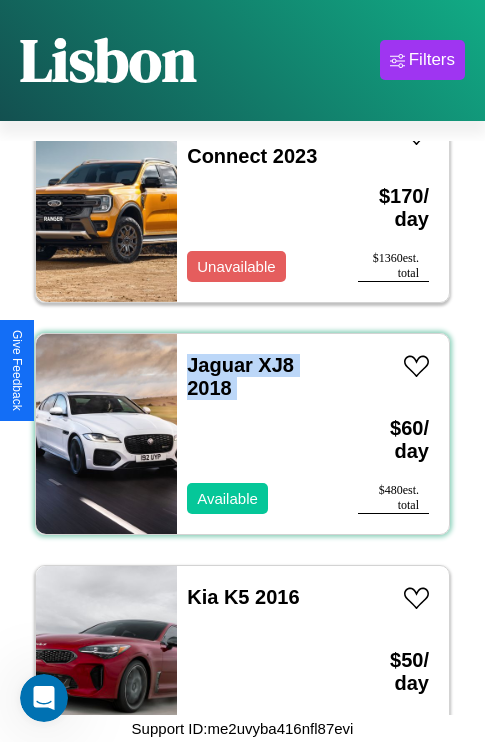 click on "Jaguar   XJ8   2018 Available" at bounding box center (257, 434) 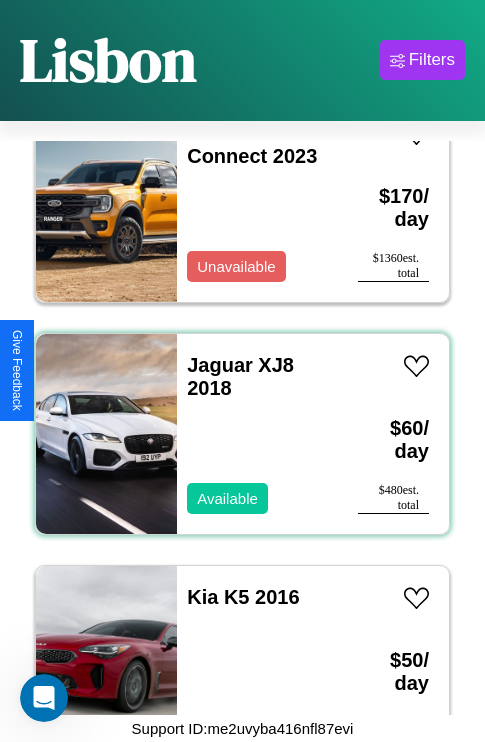 click on "Jaguar   XJ8   2018 Available" at bounding box center [257, 434] 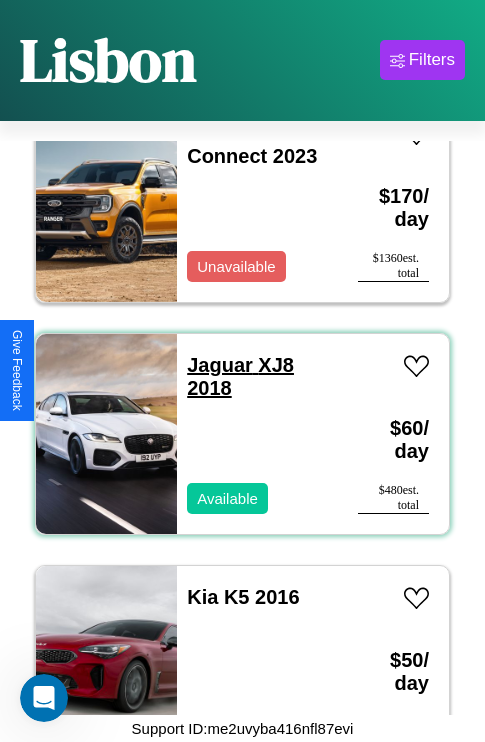 click on "Jaguar   XJ8   2018" at bounding box center [240, 376] 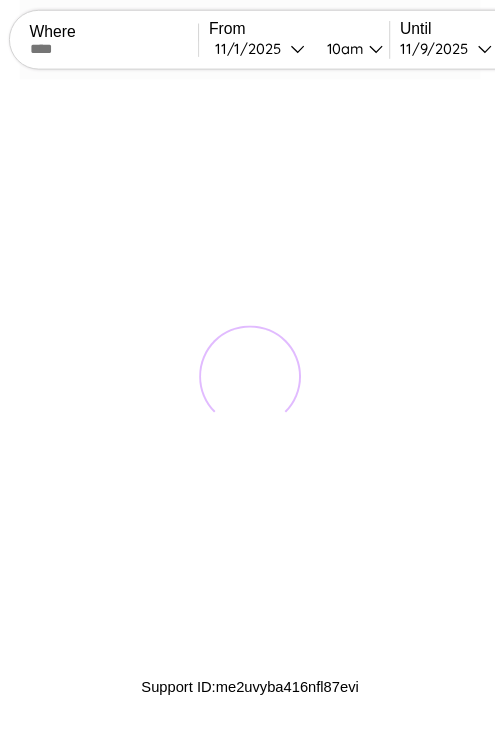 scroll, scrollTop: 0, scrollLeft: 0, axis: both 